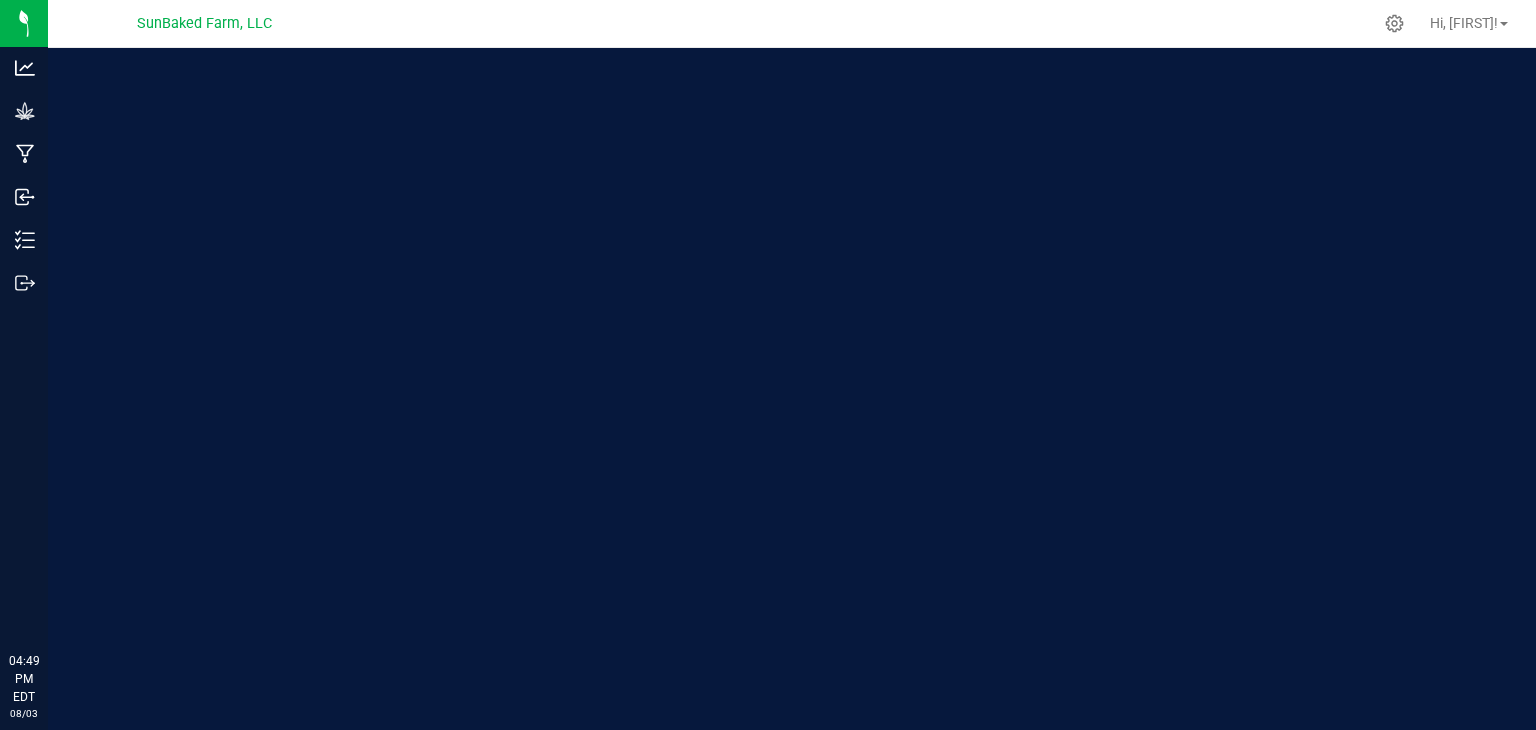 scroll, scrollTop: 0, scrollLeft: 0, axis: both 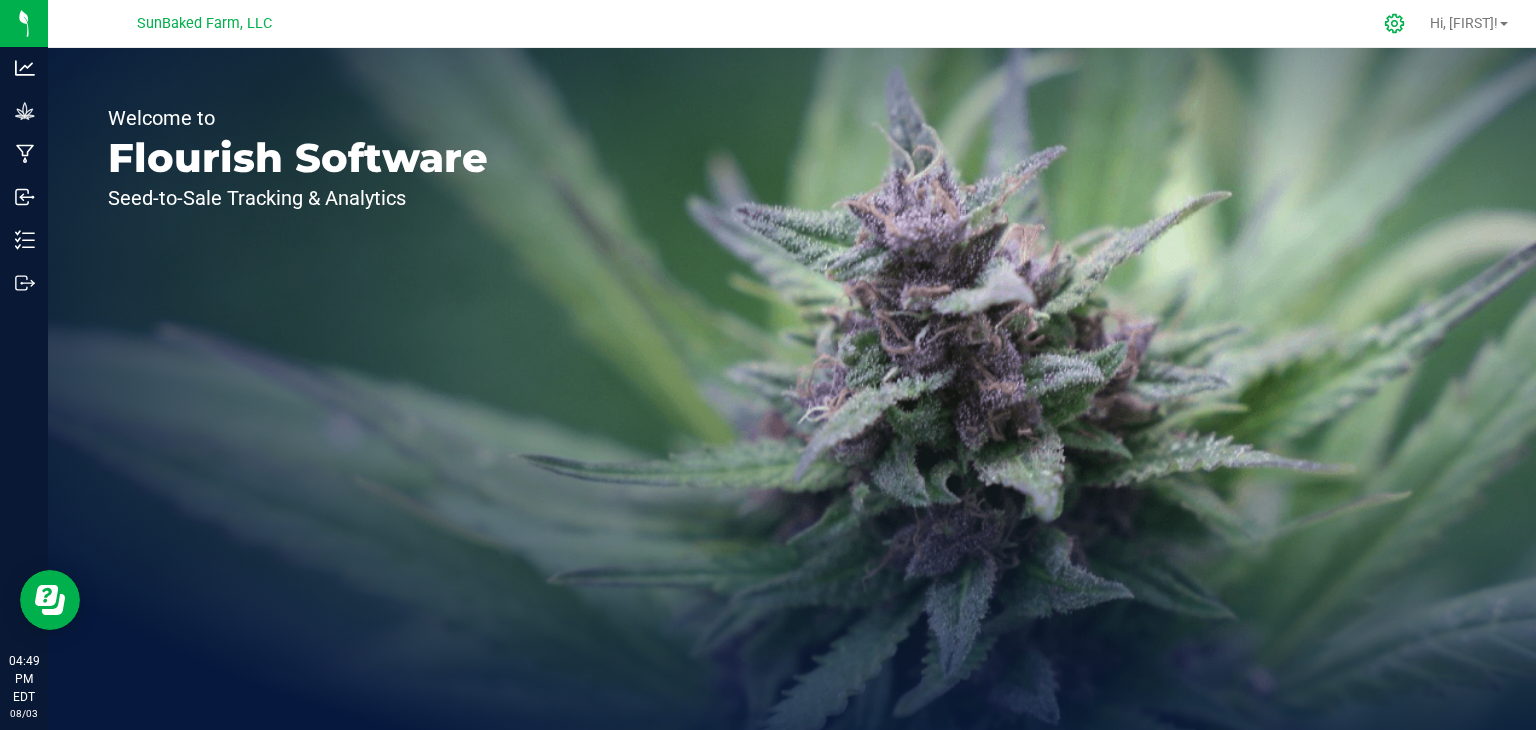 click 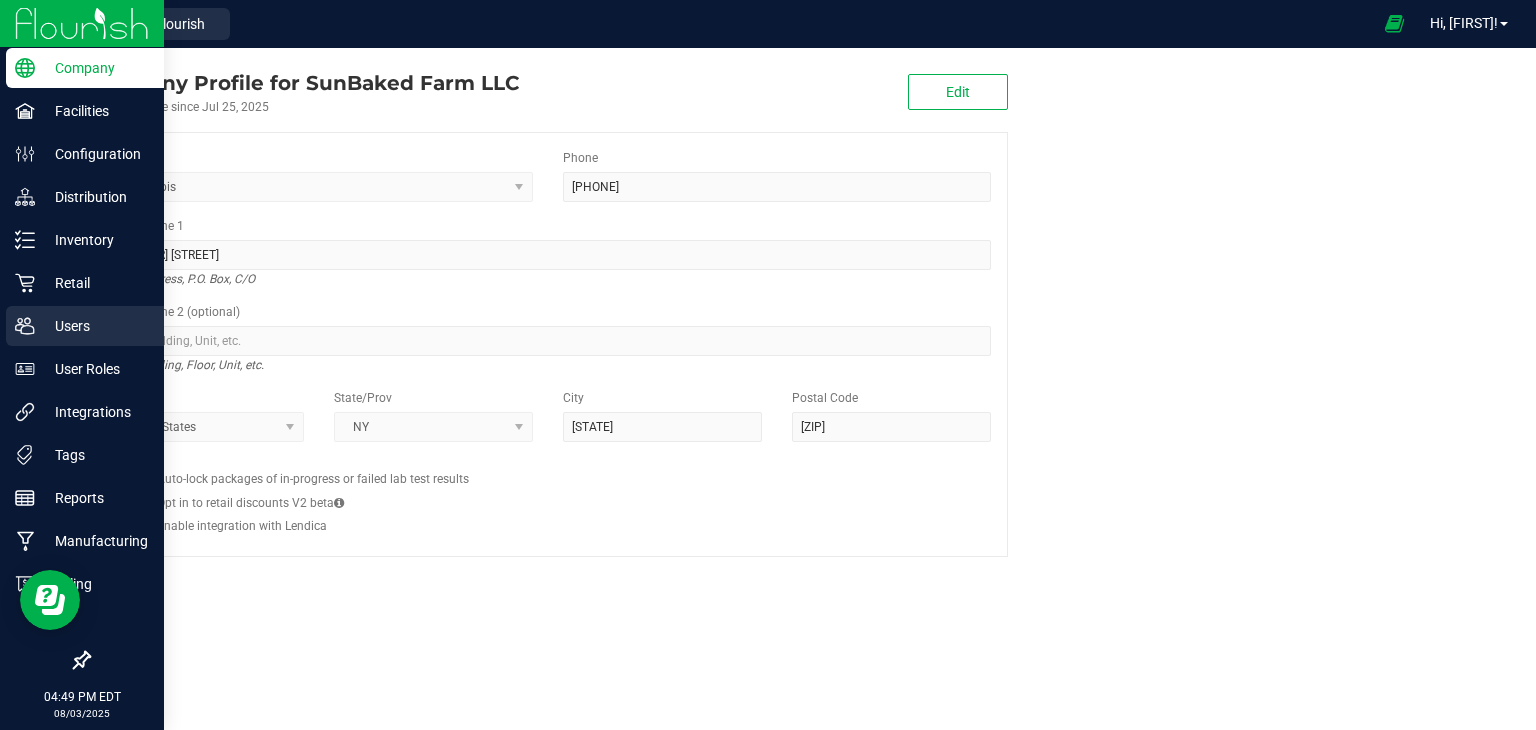 click on "Users" at bounding box center [95, 326] 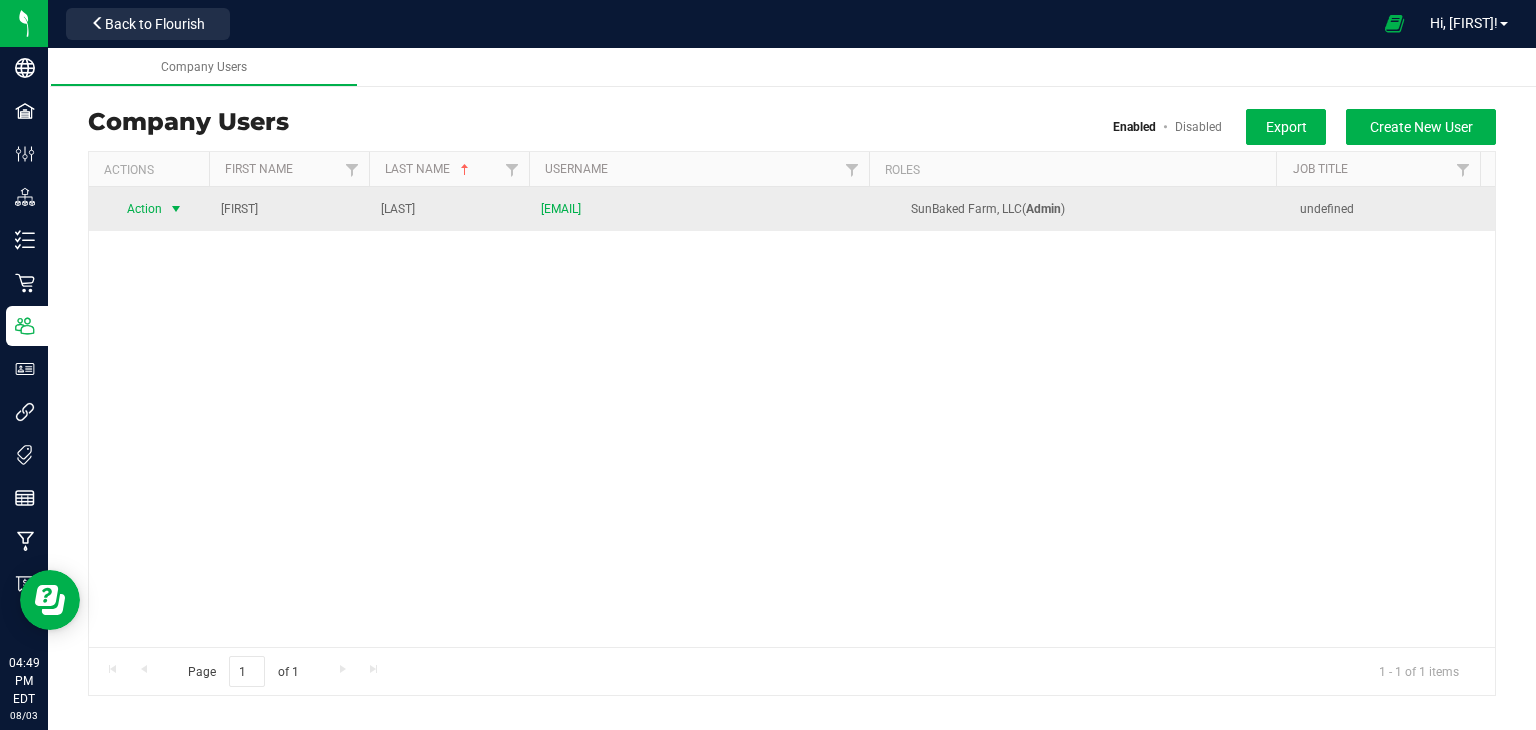 click at bounding box center (176, 209) 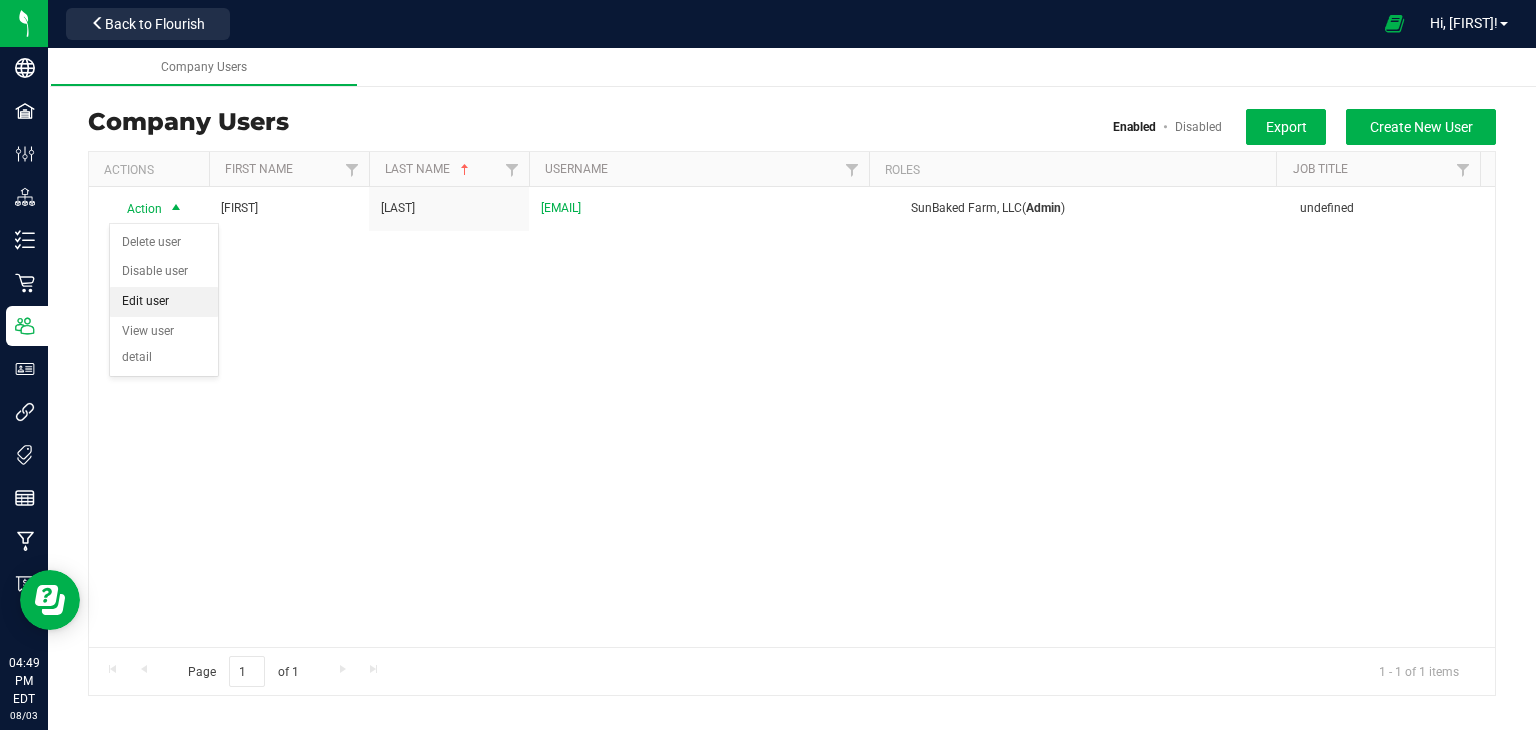 click on "Edit user" at bounding box center [164, 302] 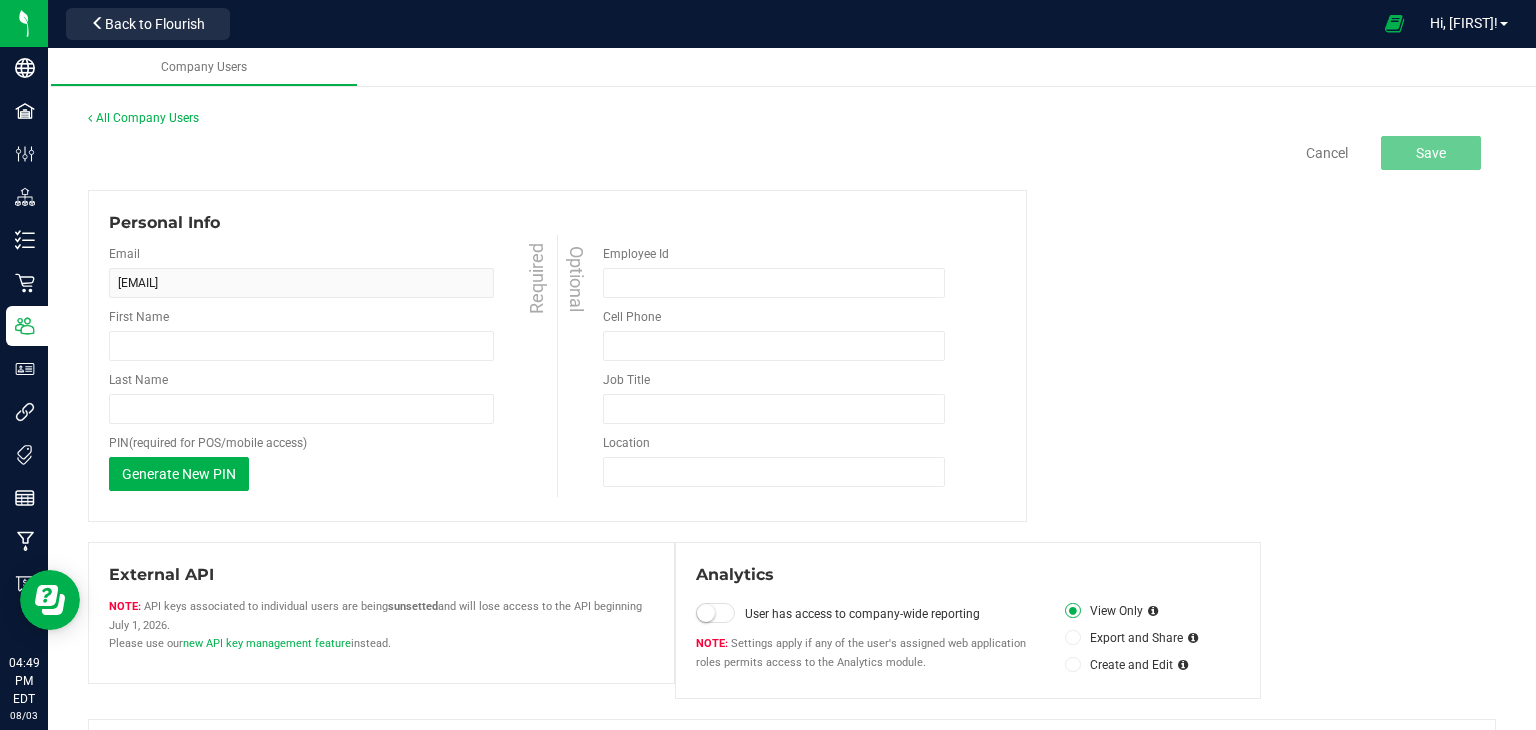 type on "Karin" 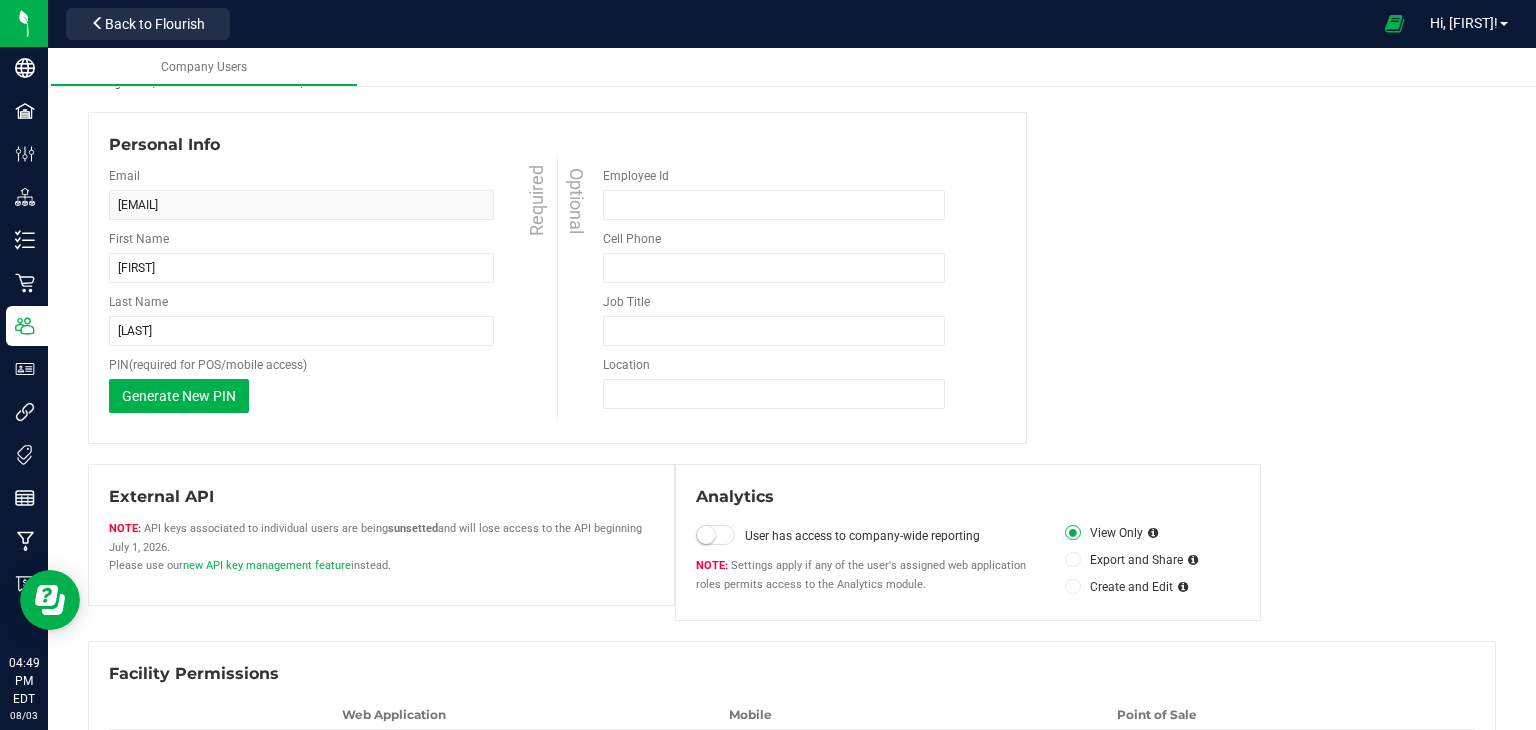 scroll, scrollTop: 124, scrollLeft: 0, axis: vertical 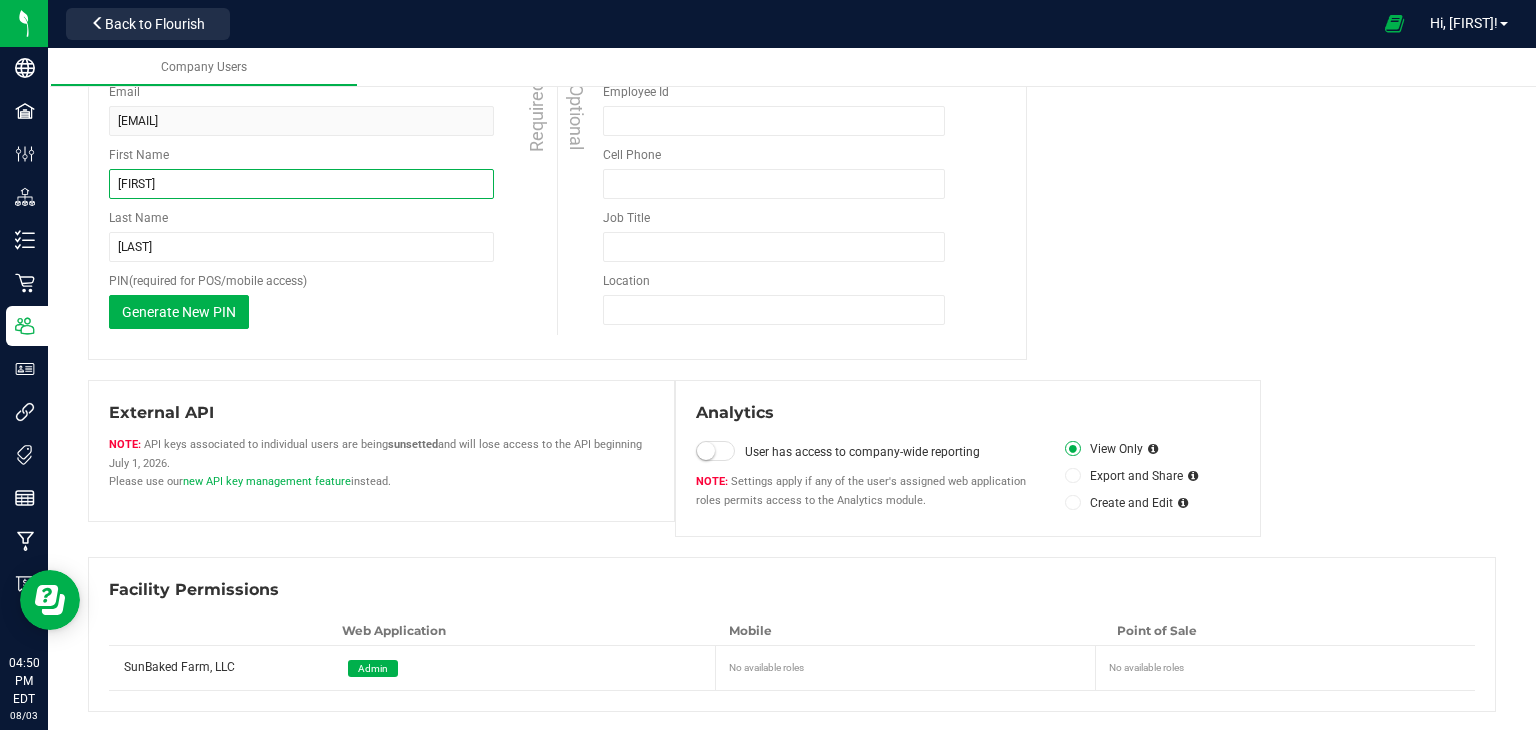 click on "Karin" at bounding box center (301, 184) 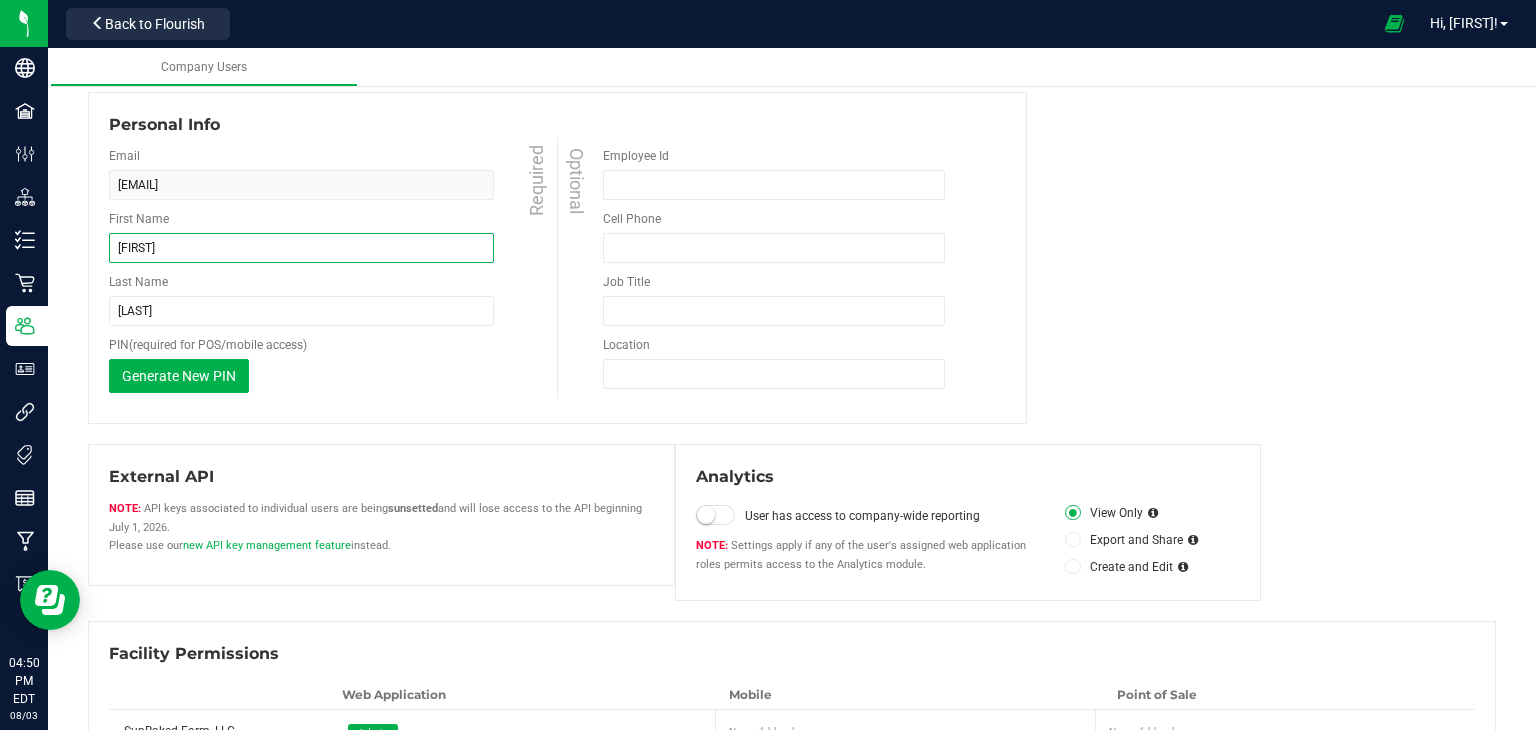 scroll, scrollTop: 0, scrollLeft: 0, axis: both 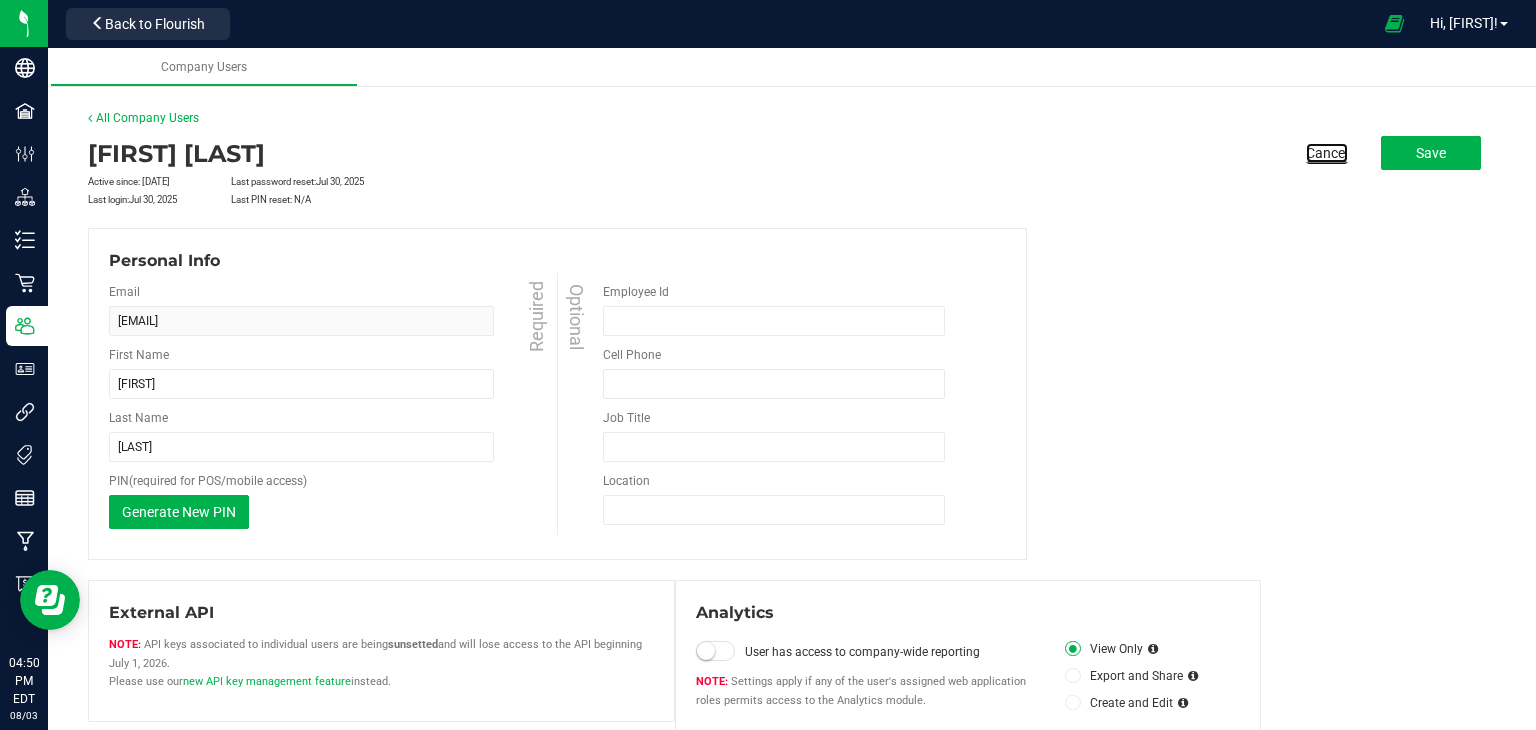 click on "Cancel" at bounding box center [1327, 153] 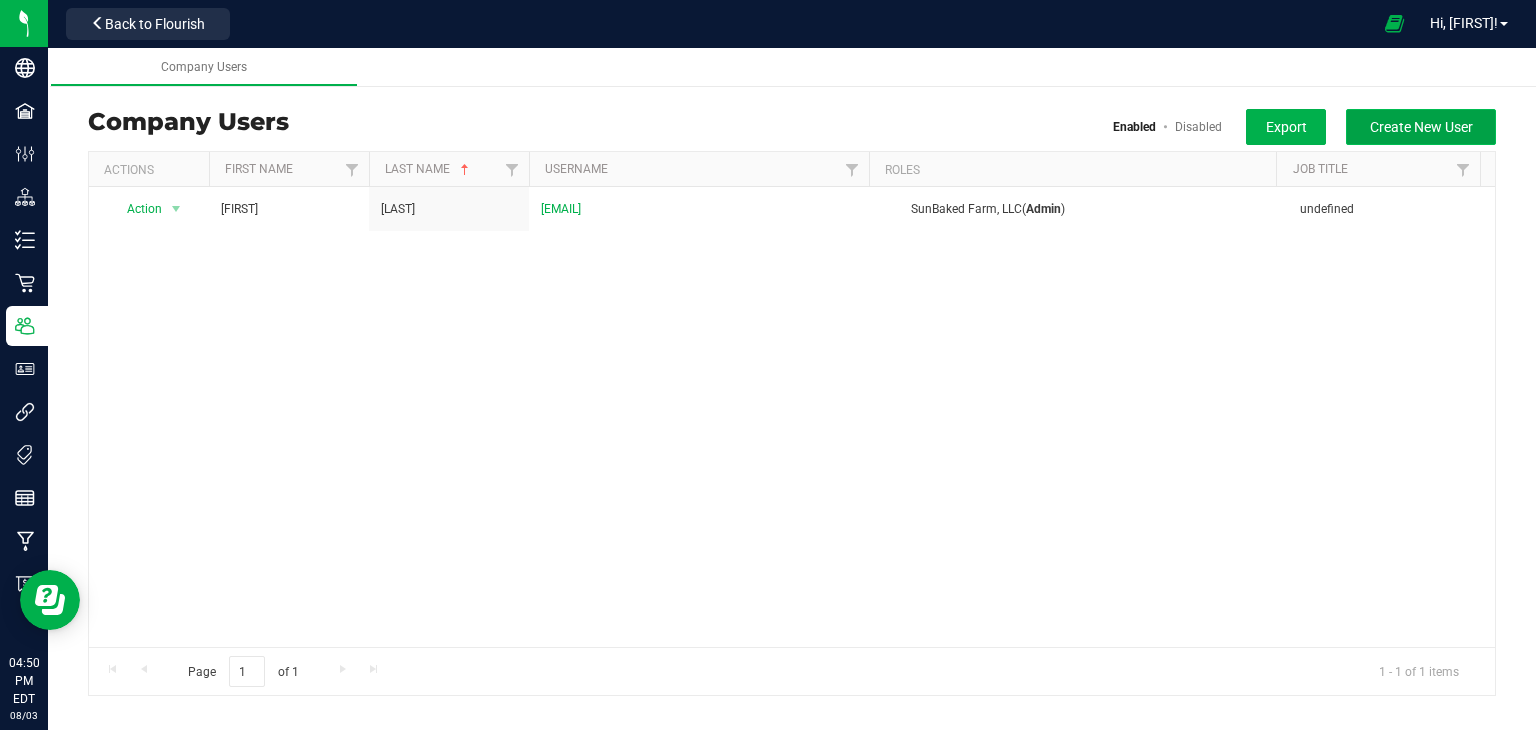 click on "Create New User" at bounding box center (1421, 127) 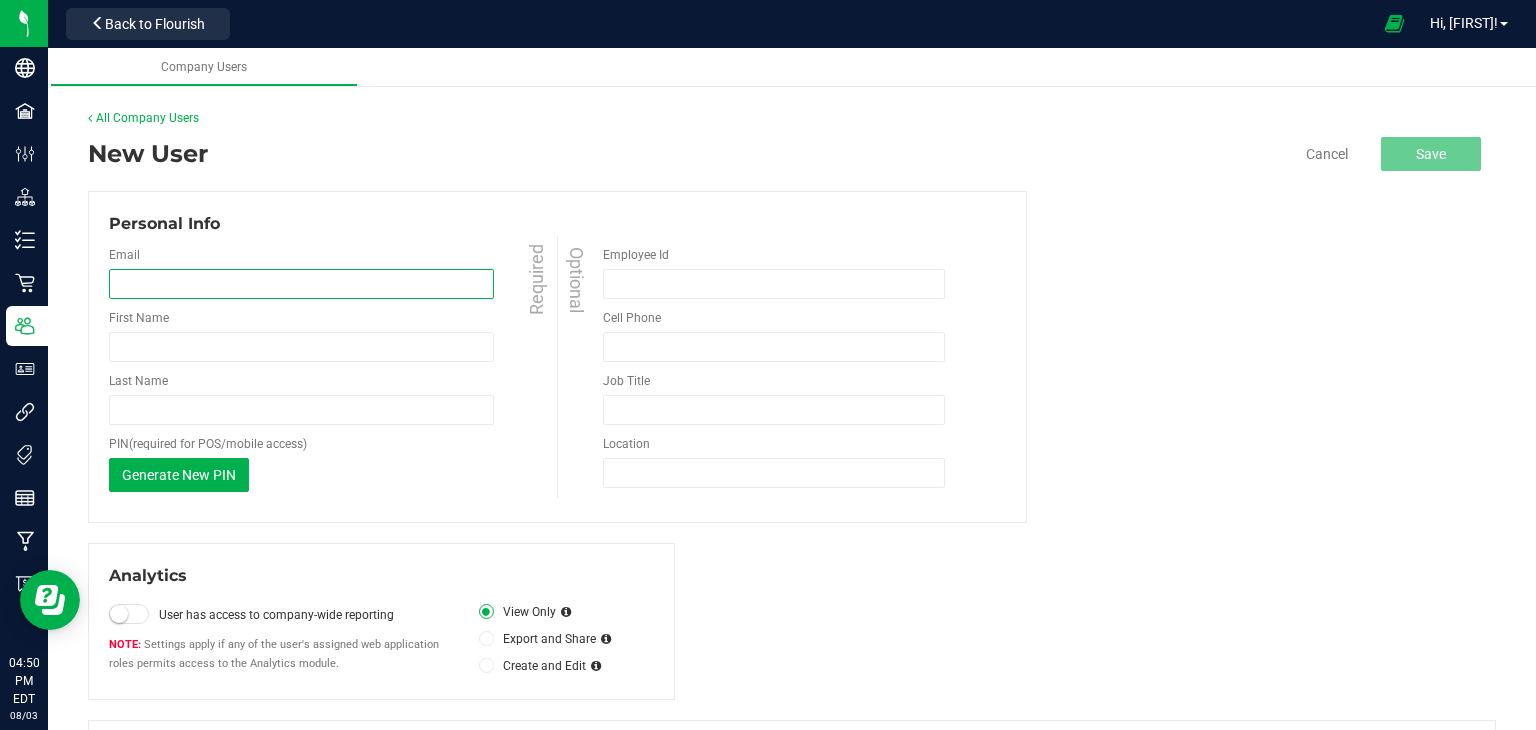 click at bounding box center (301, 284) 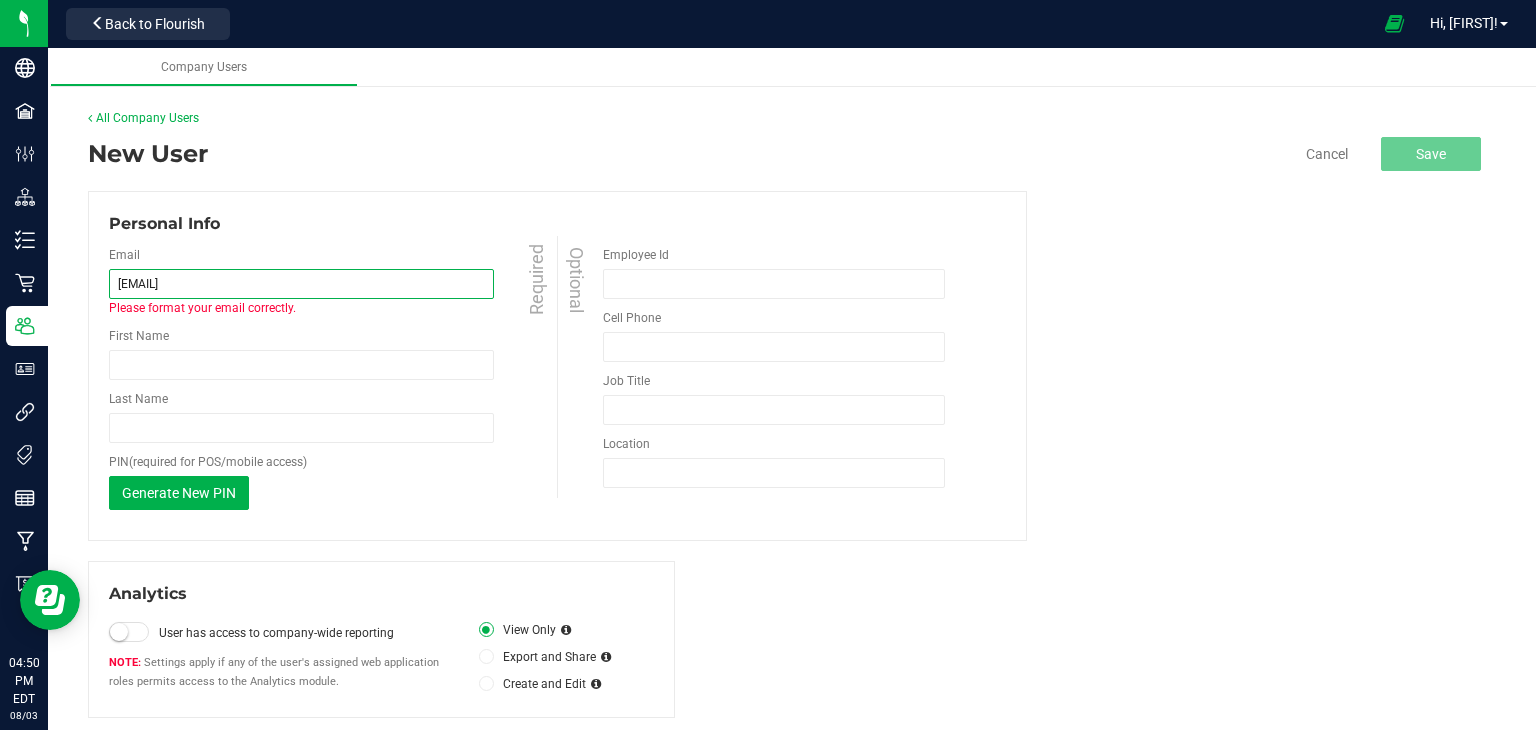 type on "[EMAIL]" 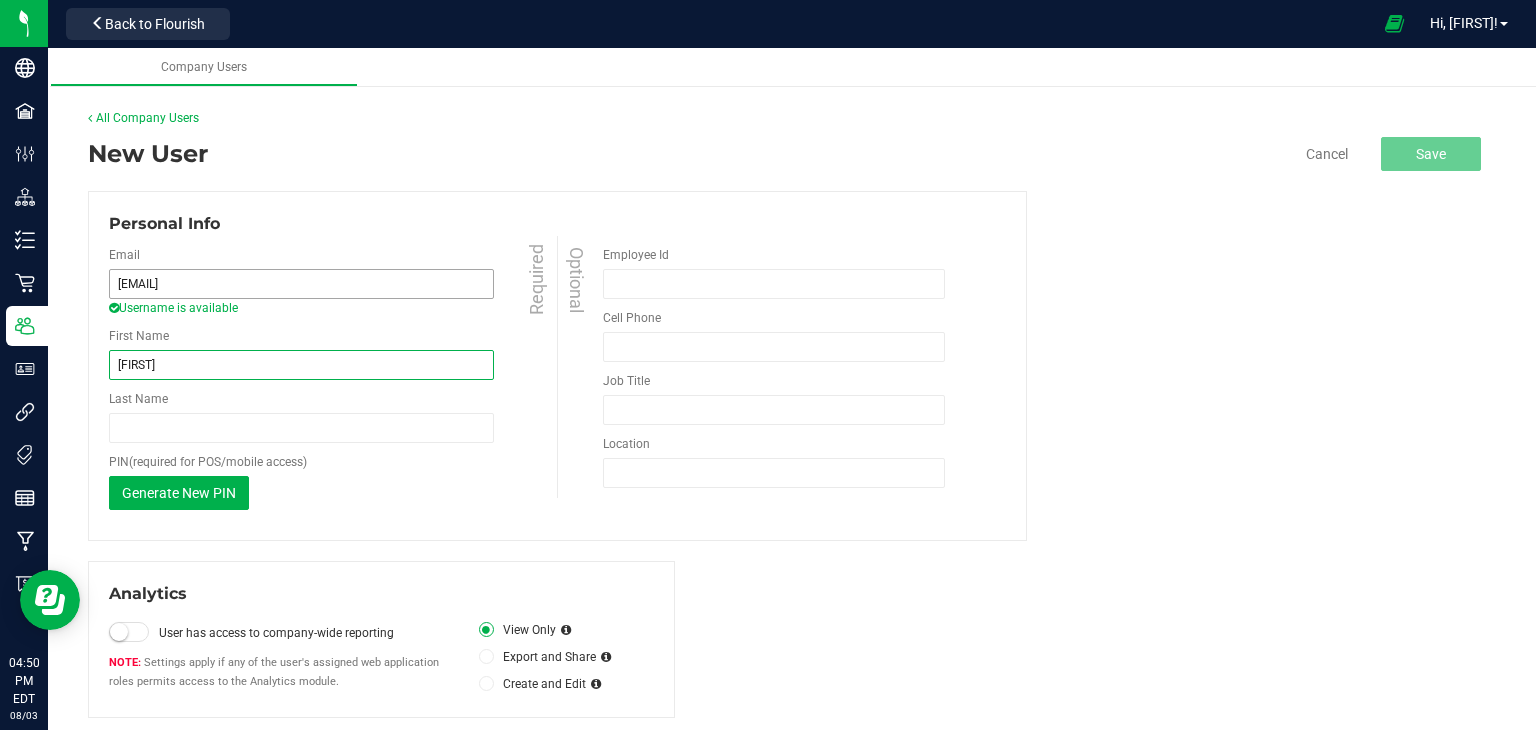 type on "Jeff" 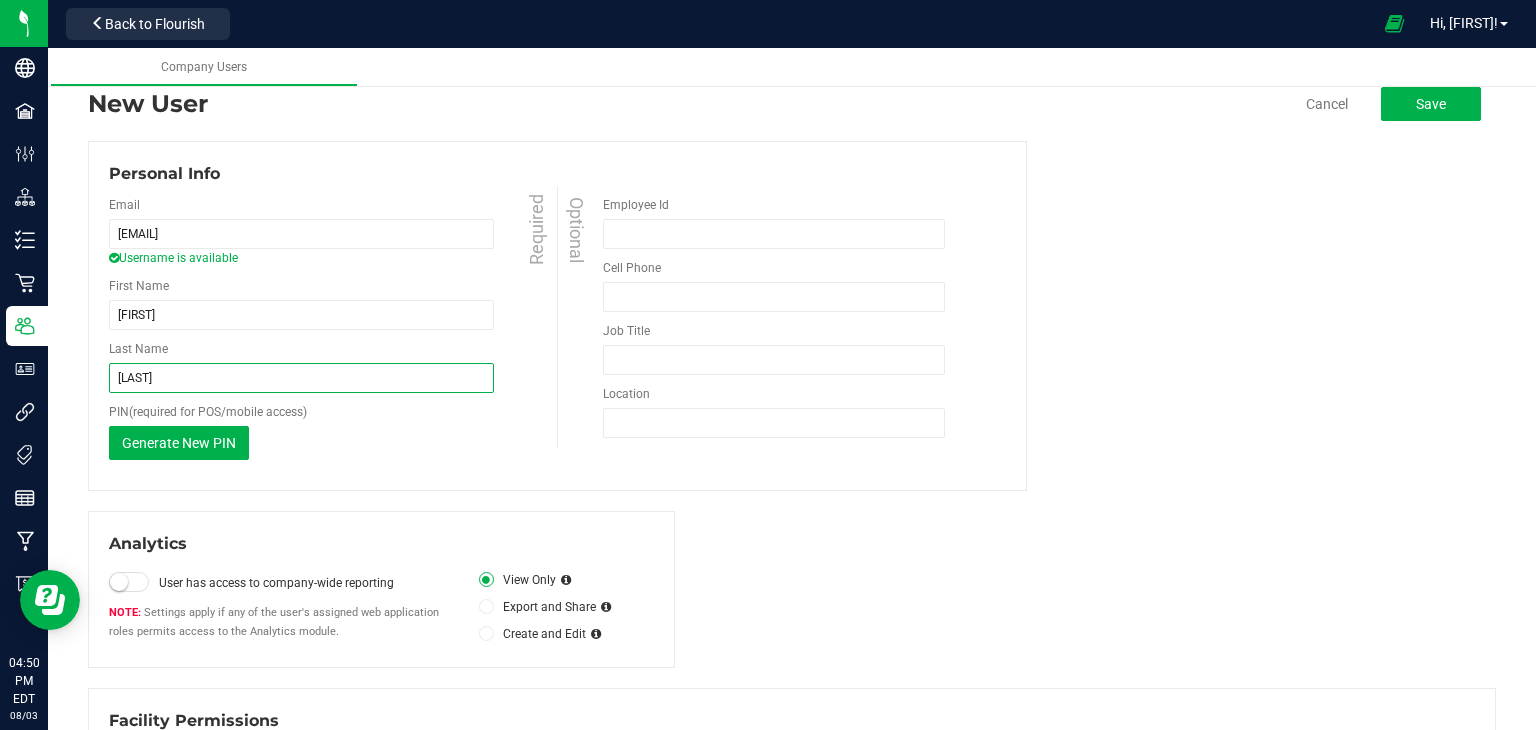 scroll, scrollTop: 58, scrollLeft: 0, axis: vertical 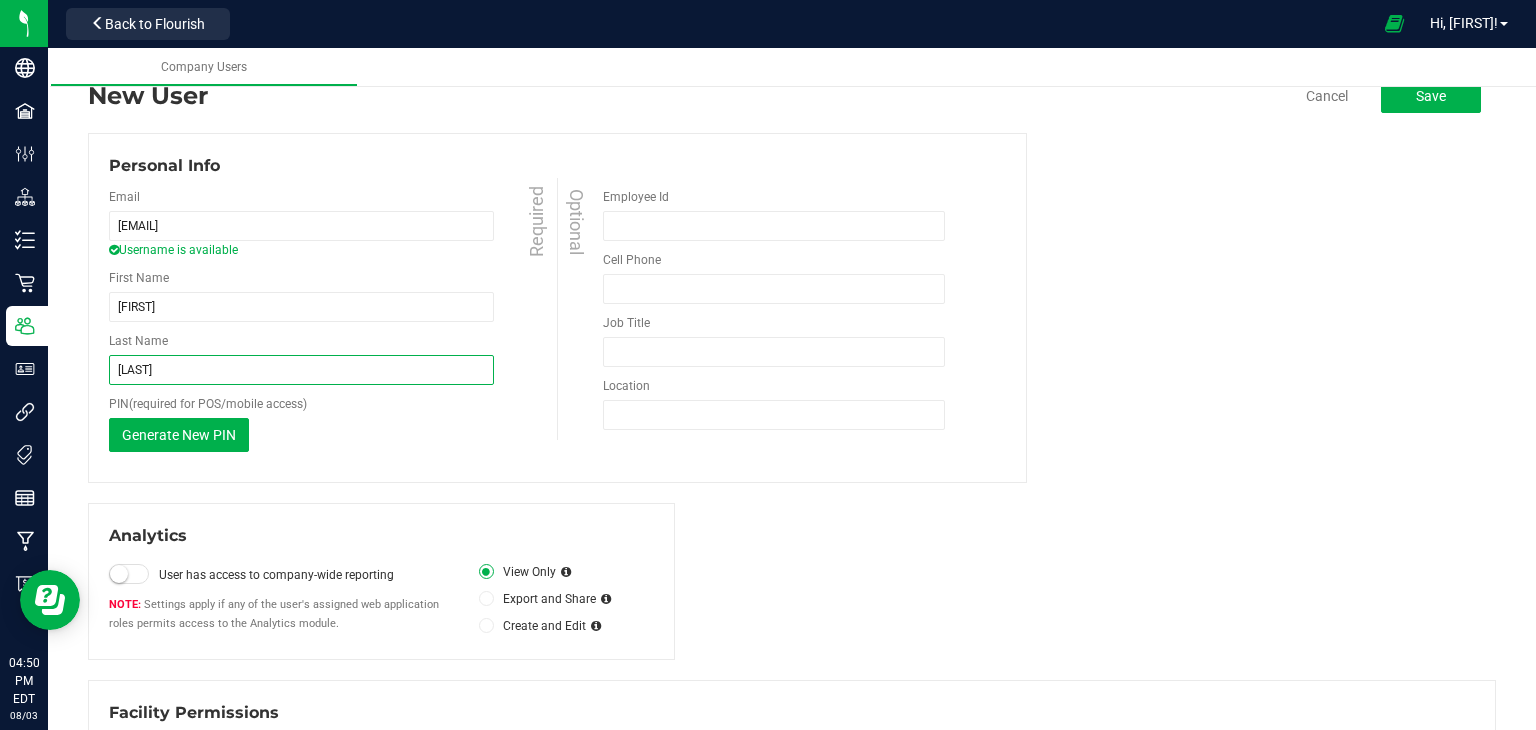 type on "Jones" 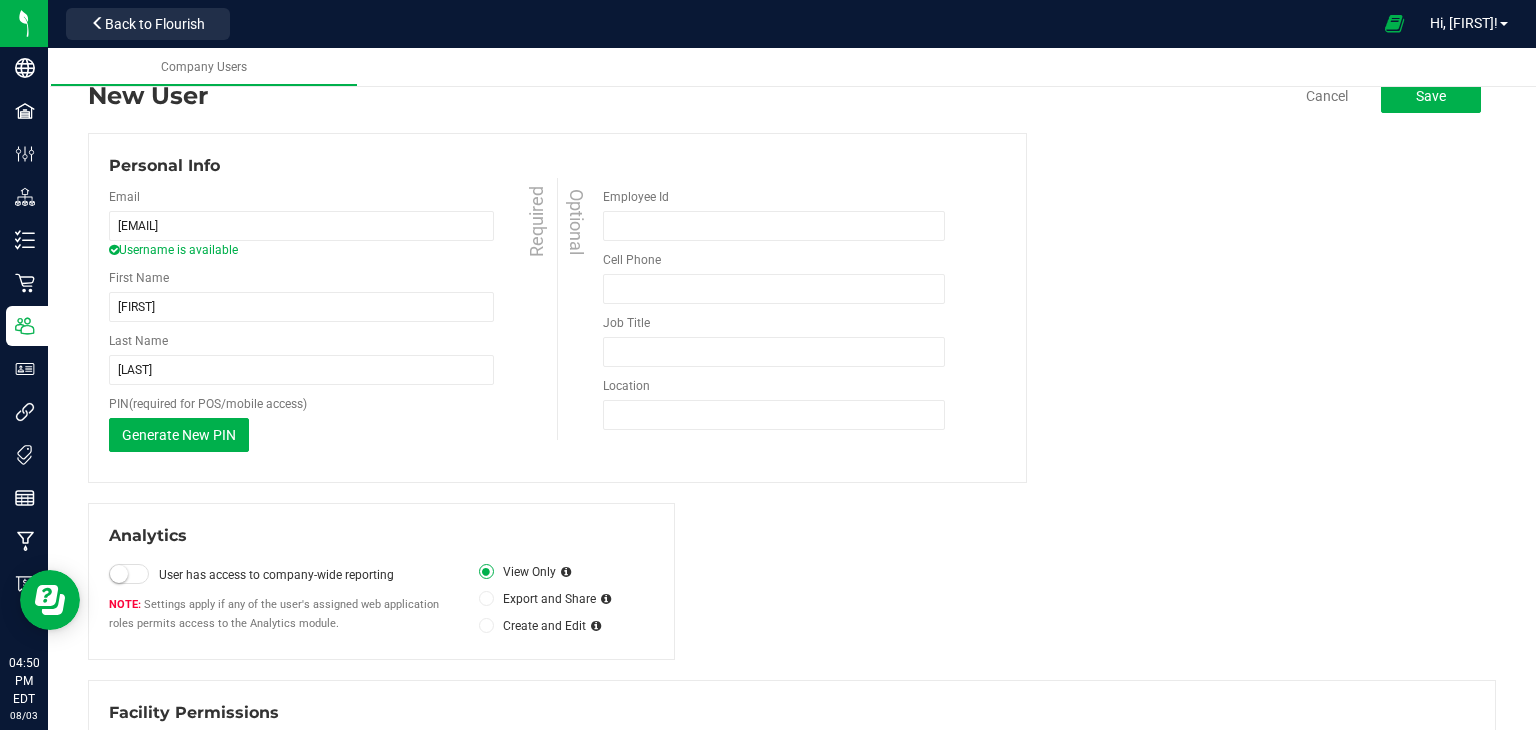 click at bounding box center (129, 574) 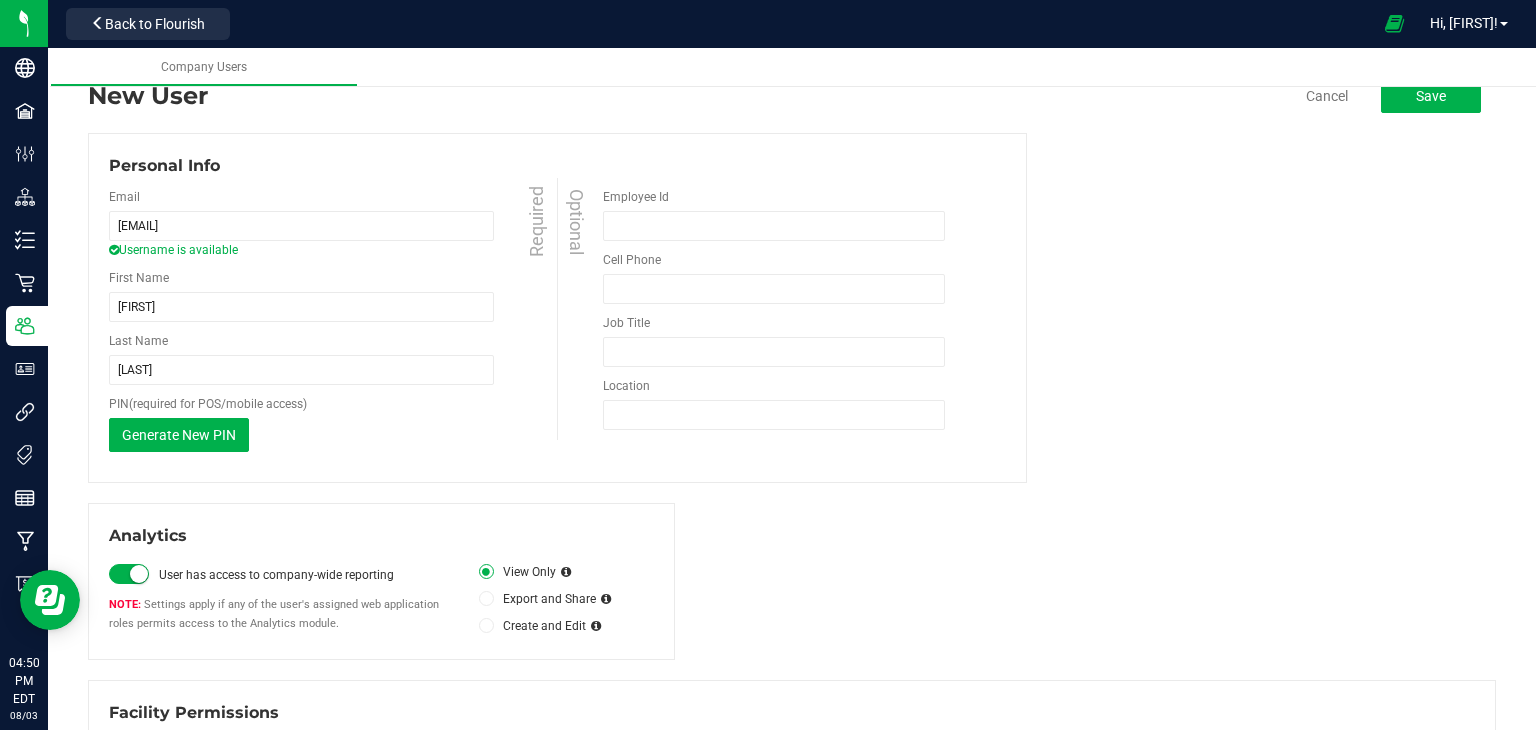 click at bounding box center (486, 625) 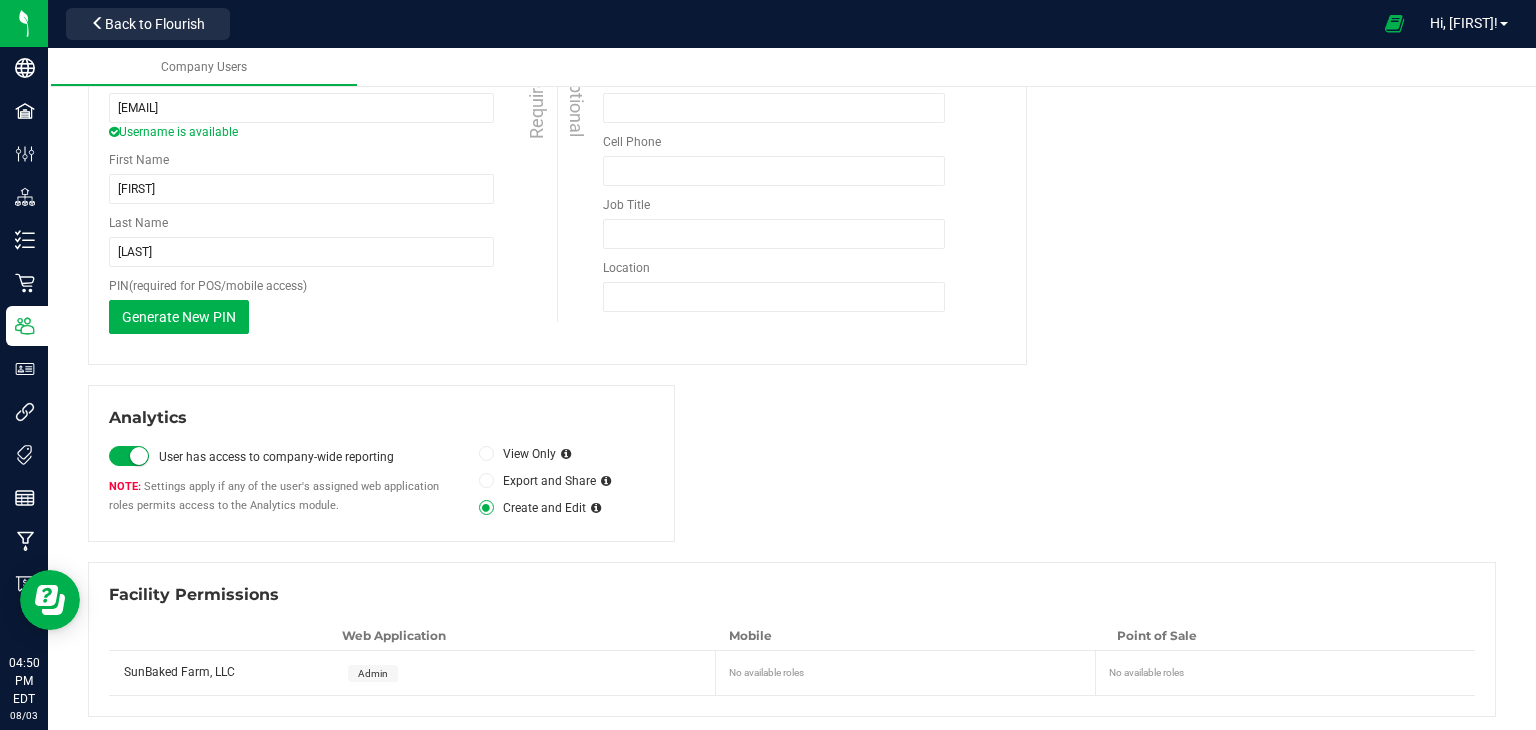 scroll, scrollTop: 180, scrollLeft: 0, axis: vertical 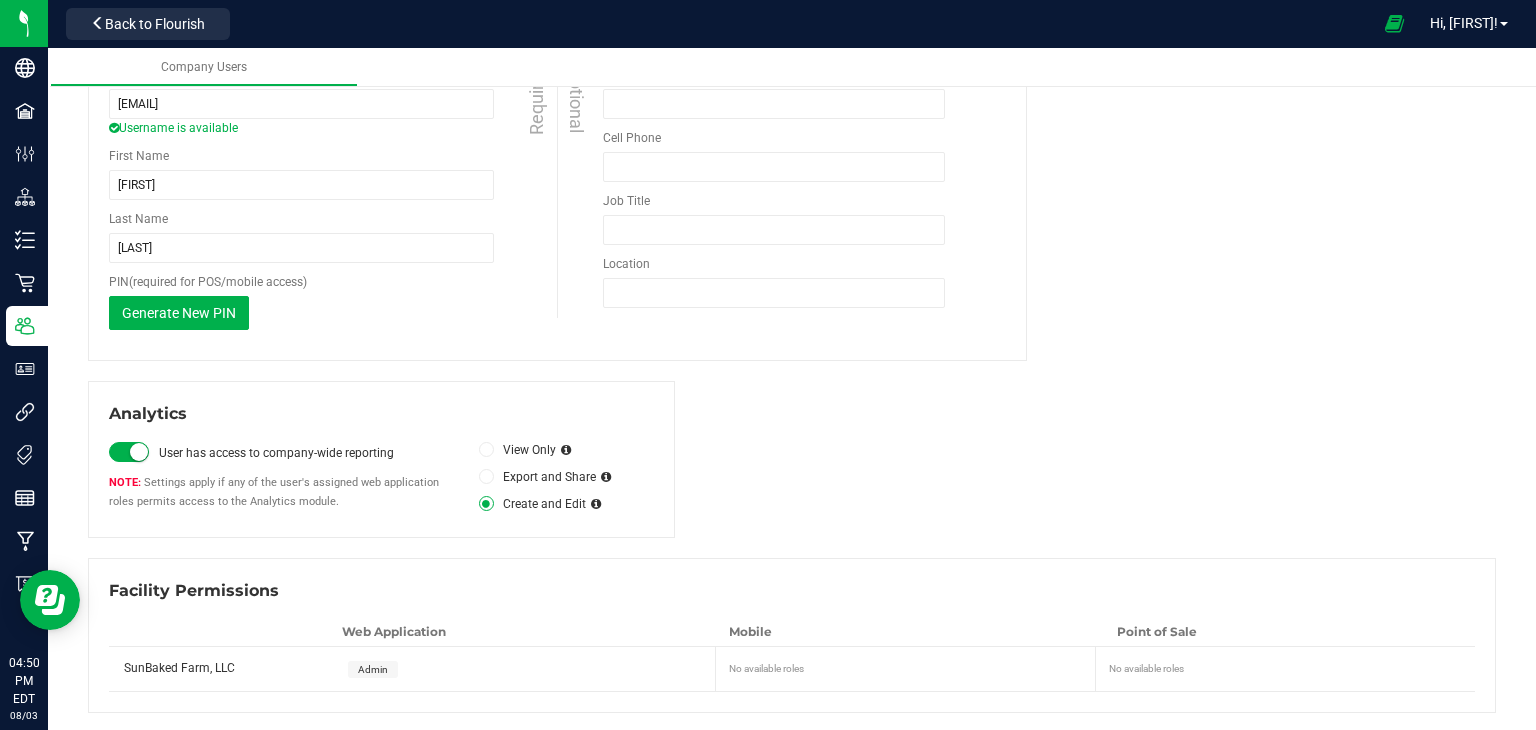 click on "Admin" at bounding box center (373, 669) 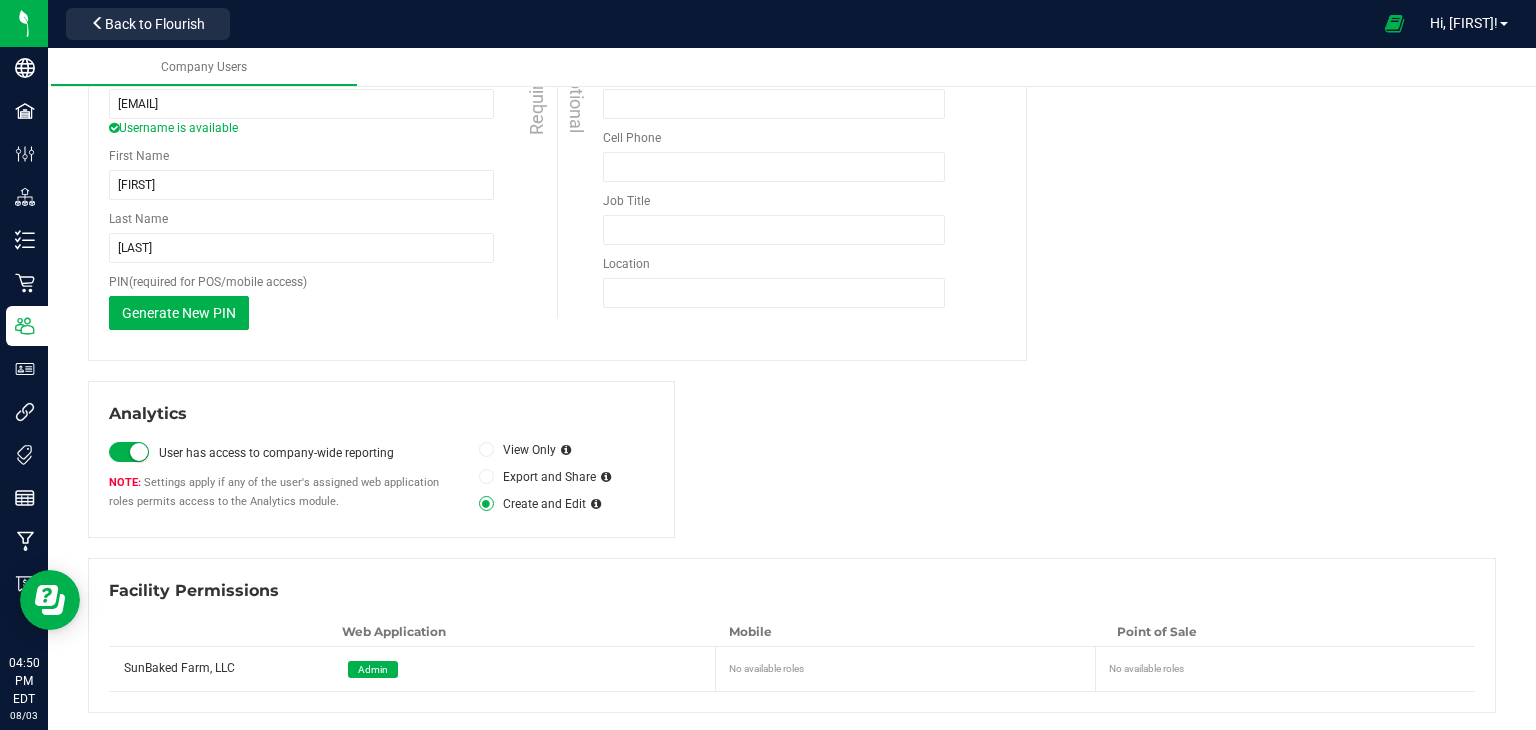 scroll, scrollTop: 0, scrollLeft: 0, axis: both 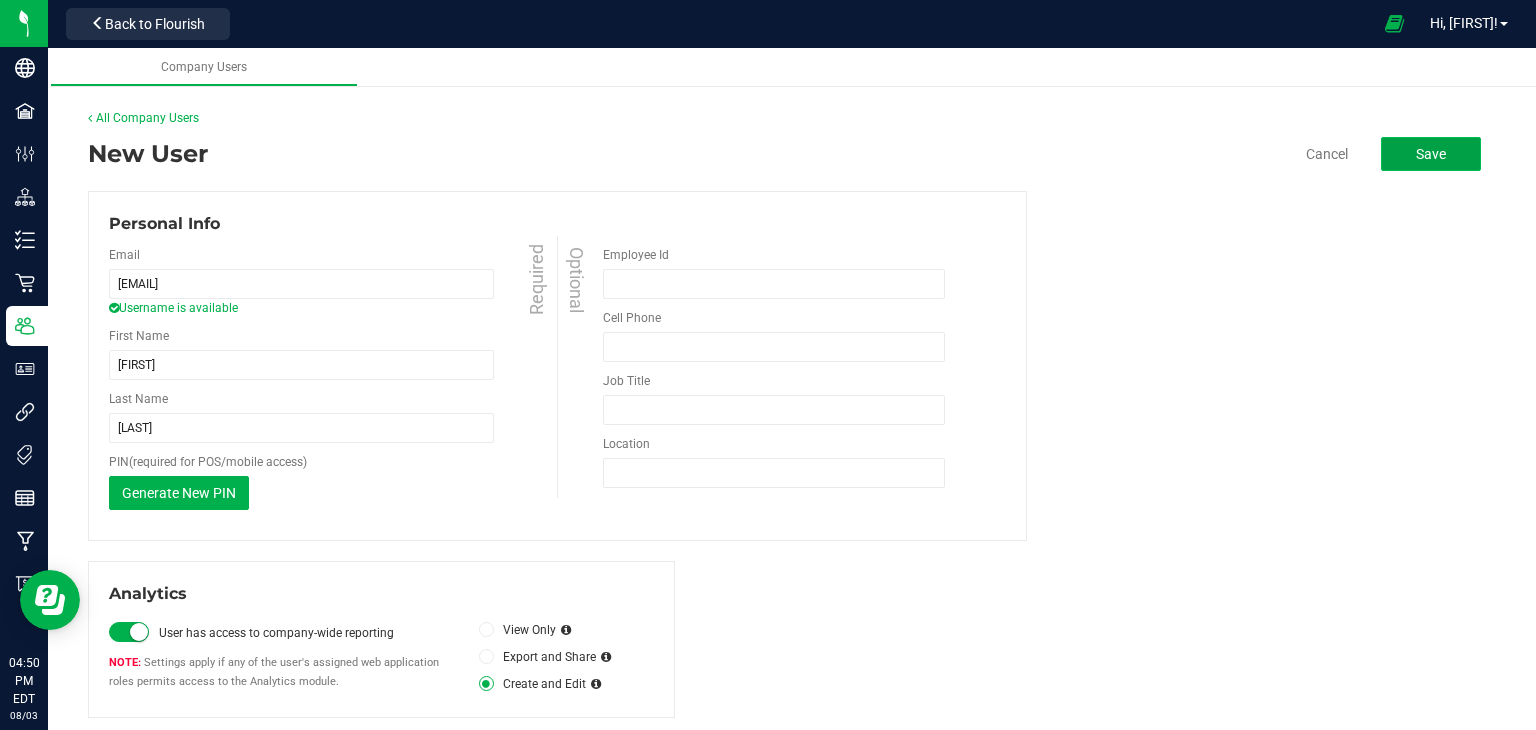 click on "Save" 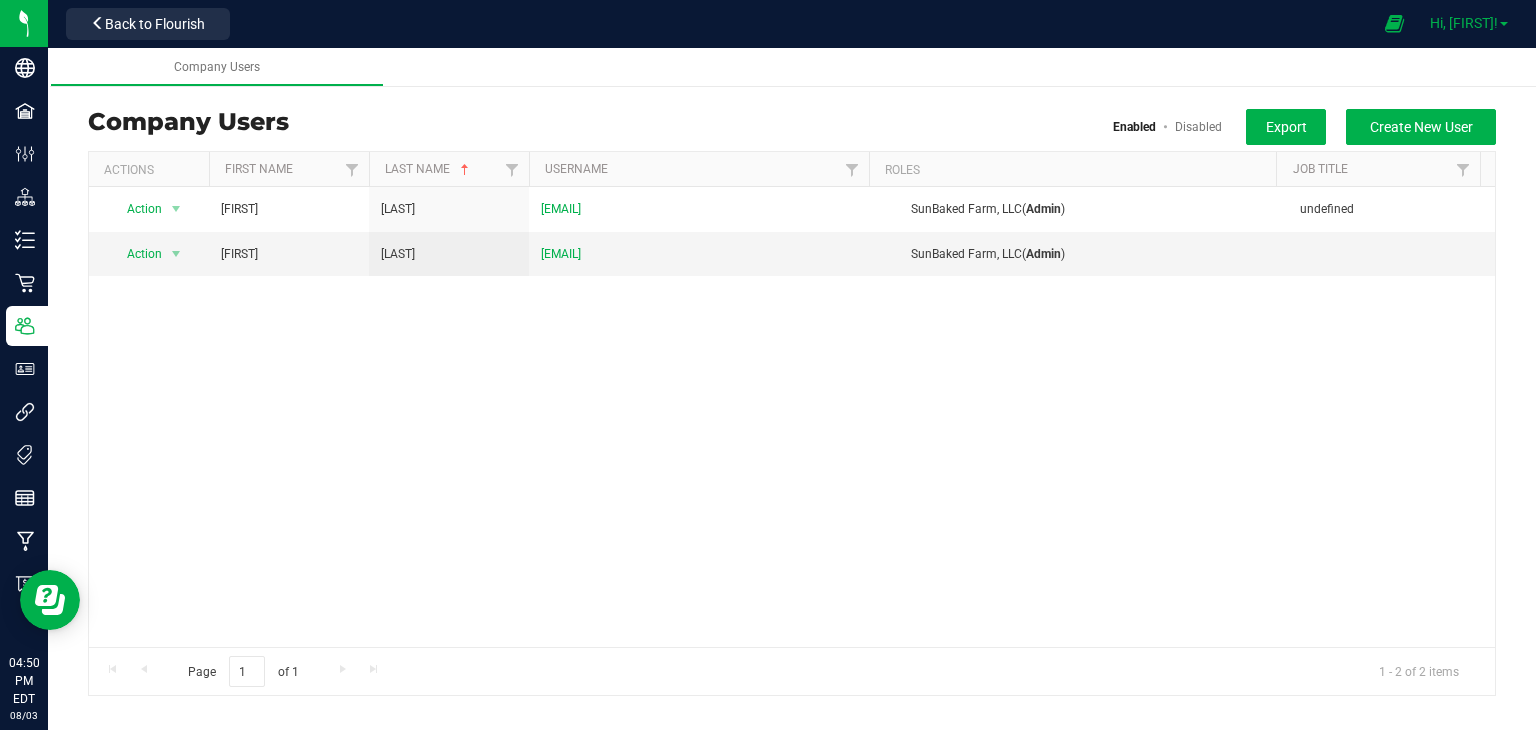 click on "Hi, Karin!" at bounding box center [1469, 23] 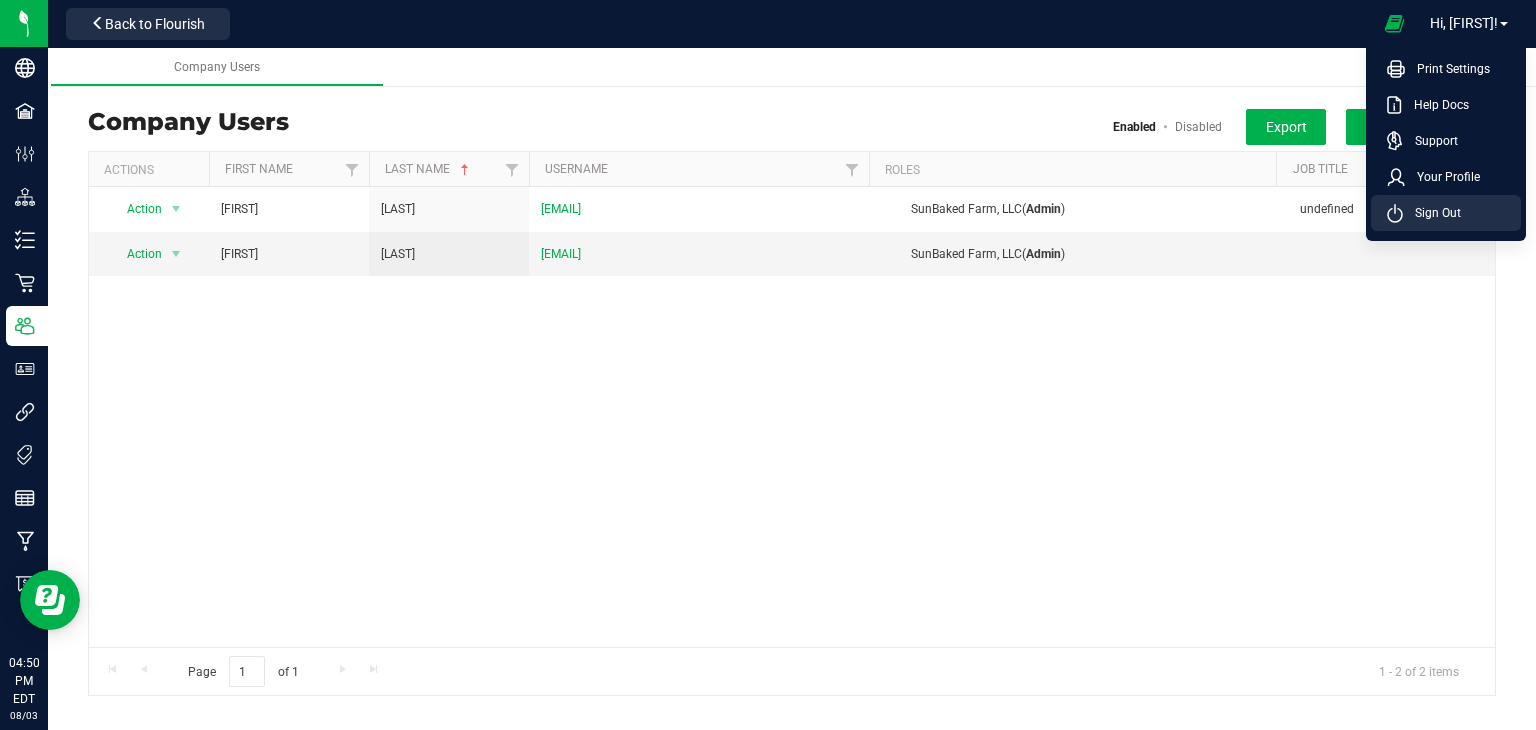 click on "Sign Out" at bounding box center [1432, 213] 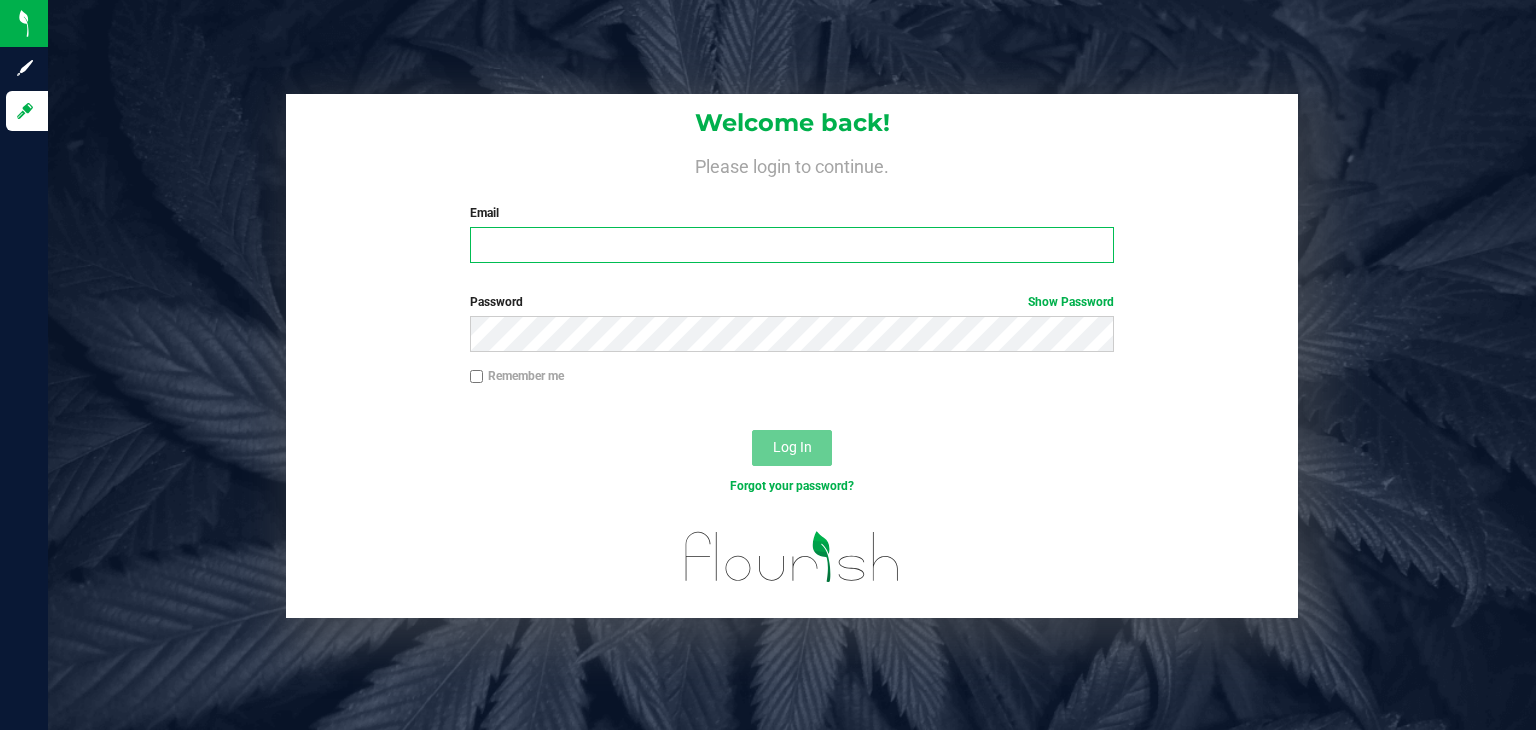 type on "iluvhillberry@yahoo.com" 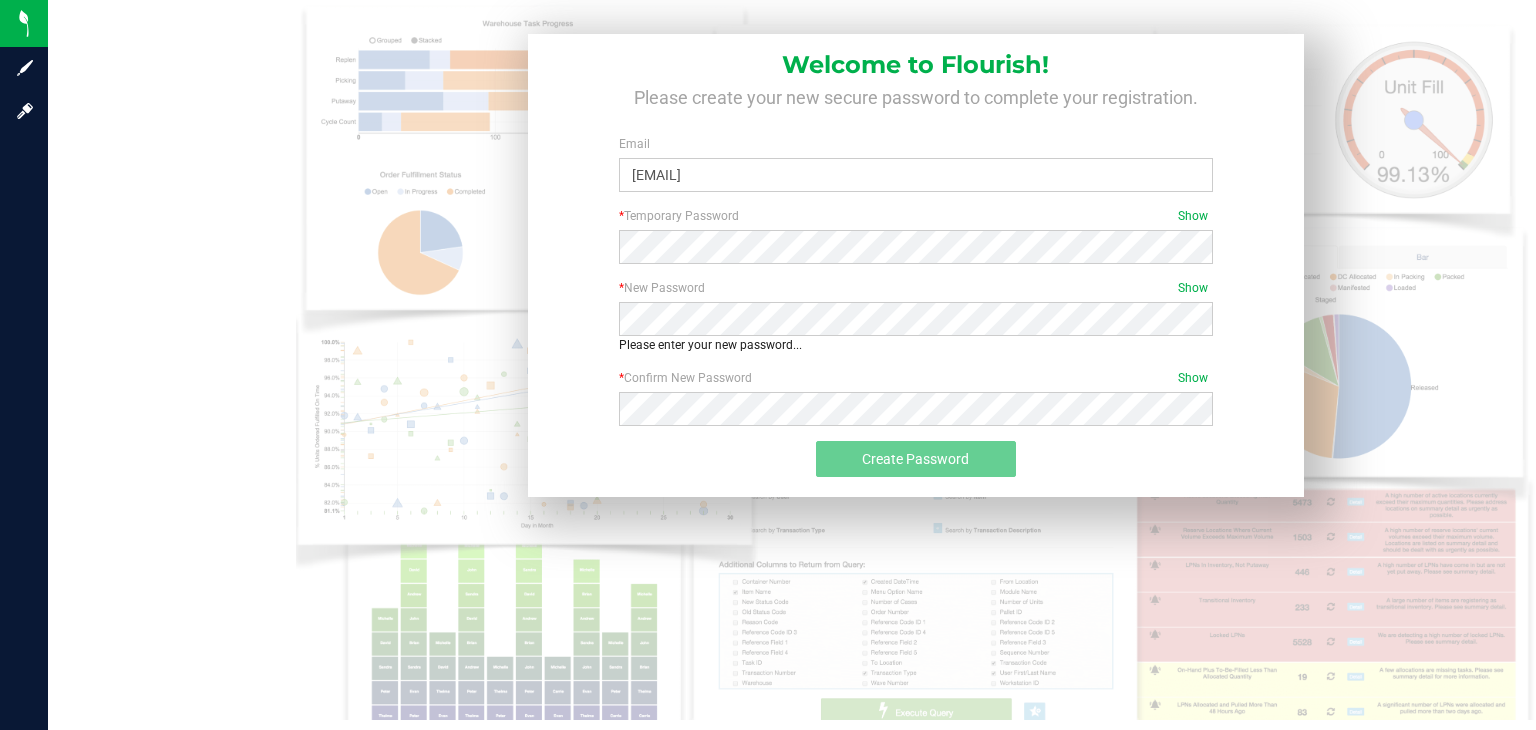 scroll, scrollTop: 0, scrollLeft: 0, axis: both 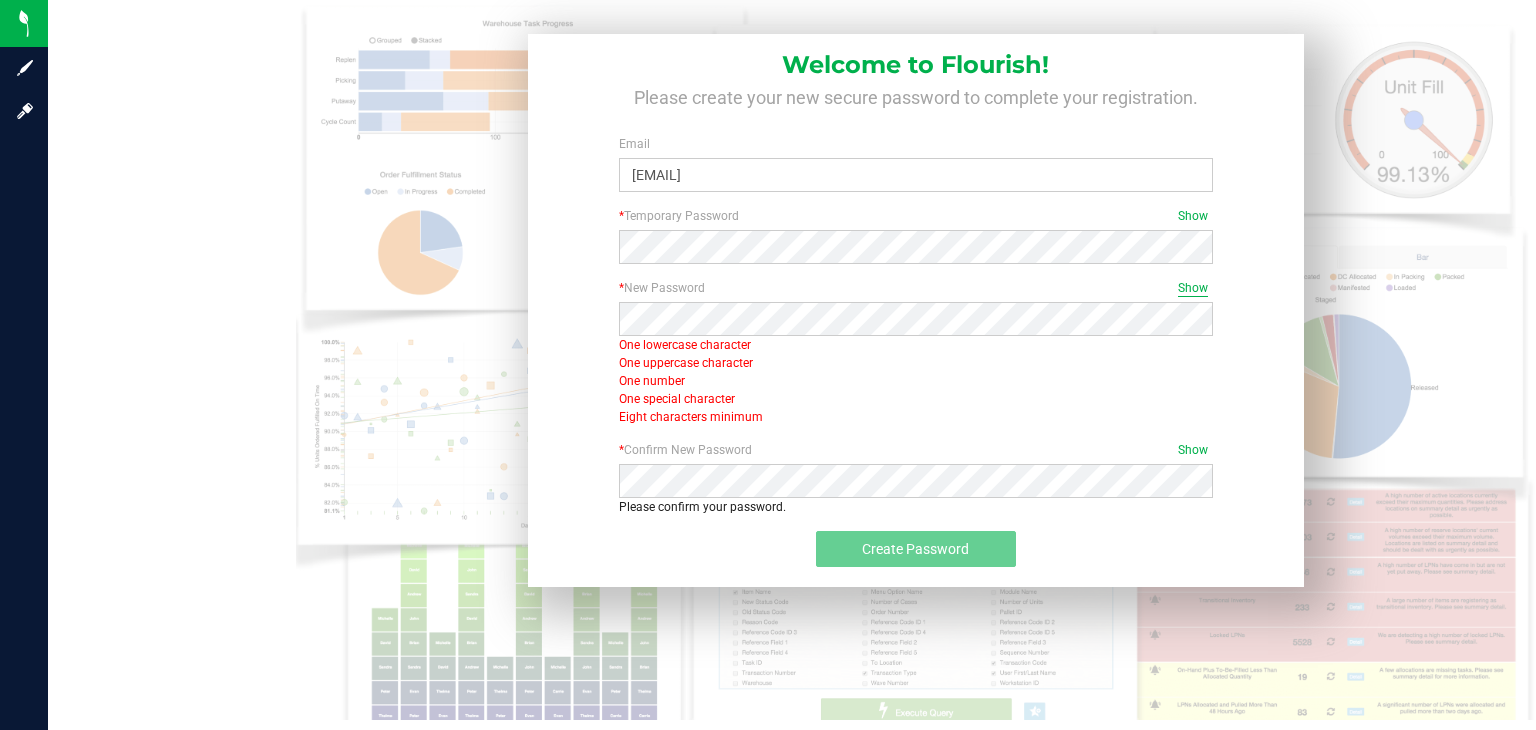 click on "Show" at bounding box center (1193, 288) 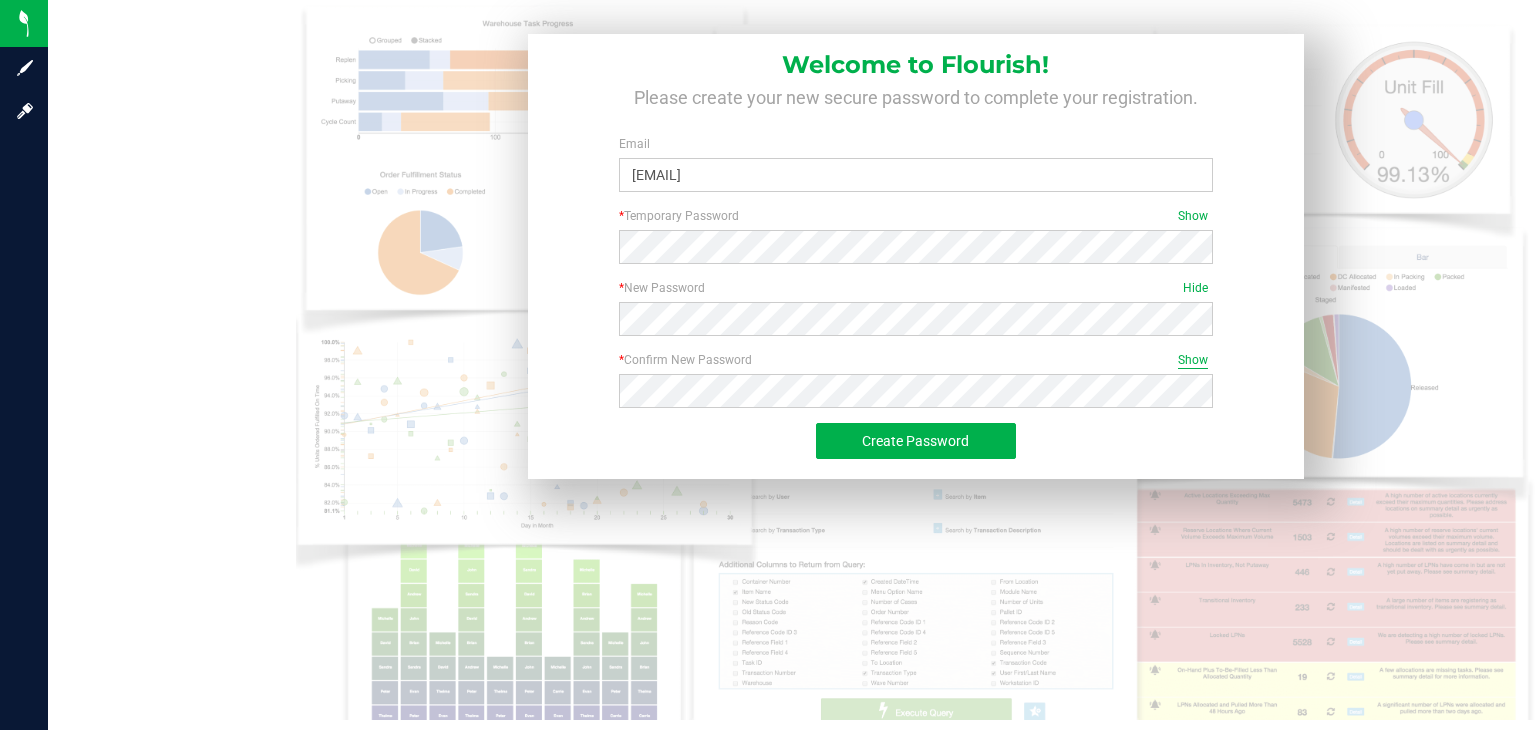 click on "Show" at bounding box center [1193, 360] 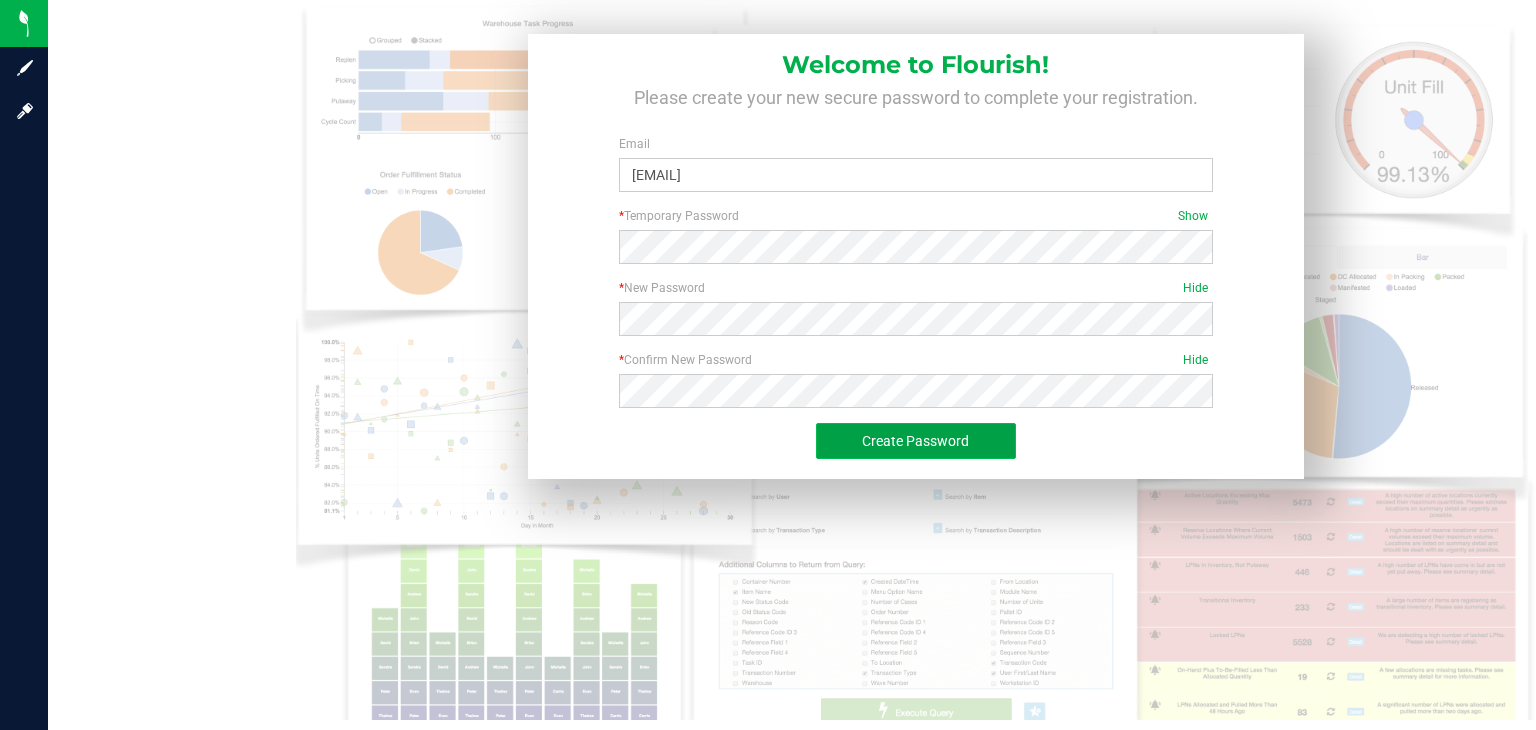 click on "Create Password" at bounding box center (915, 441) 